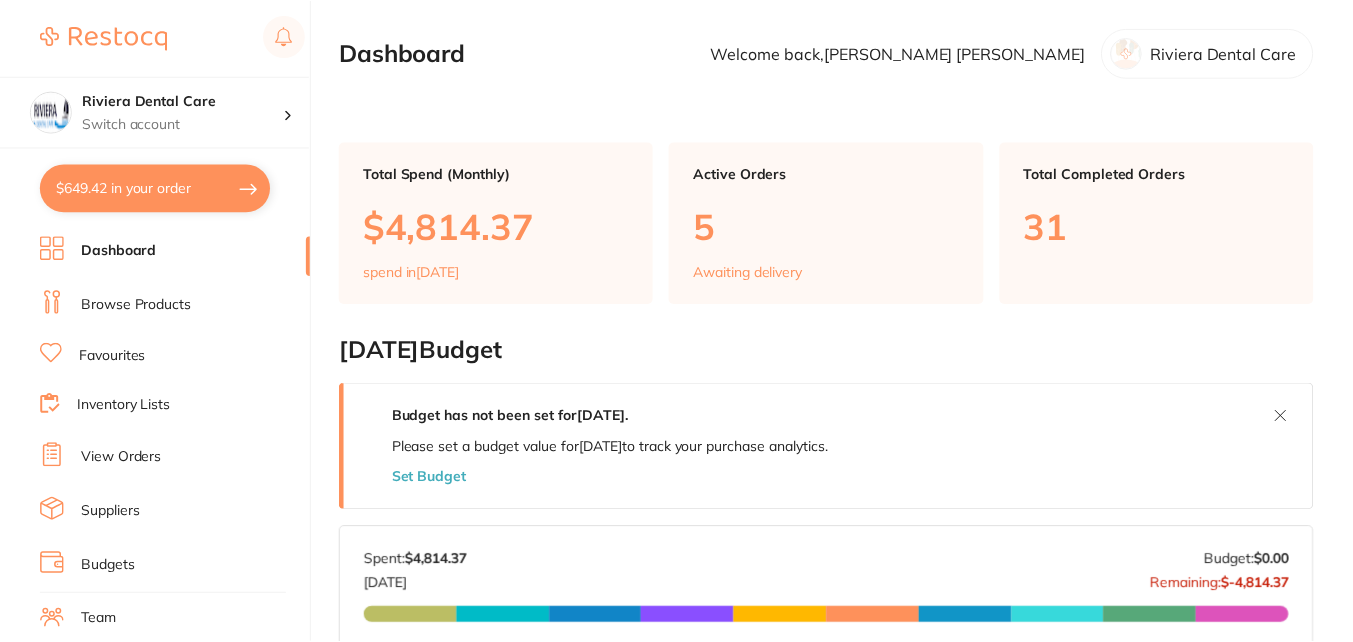 scroll, scrollTop: 0, scrollLeft: 0, axis: both 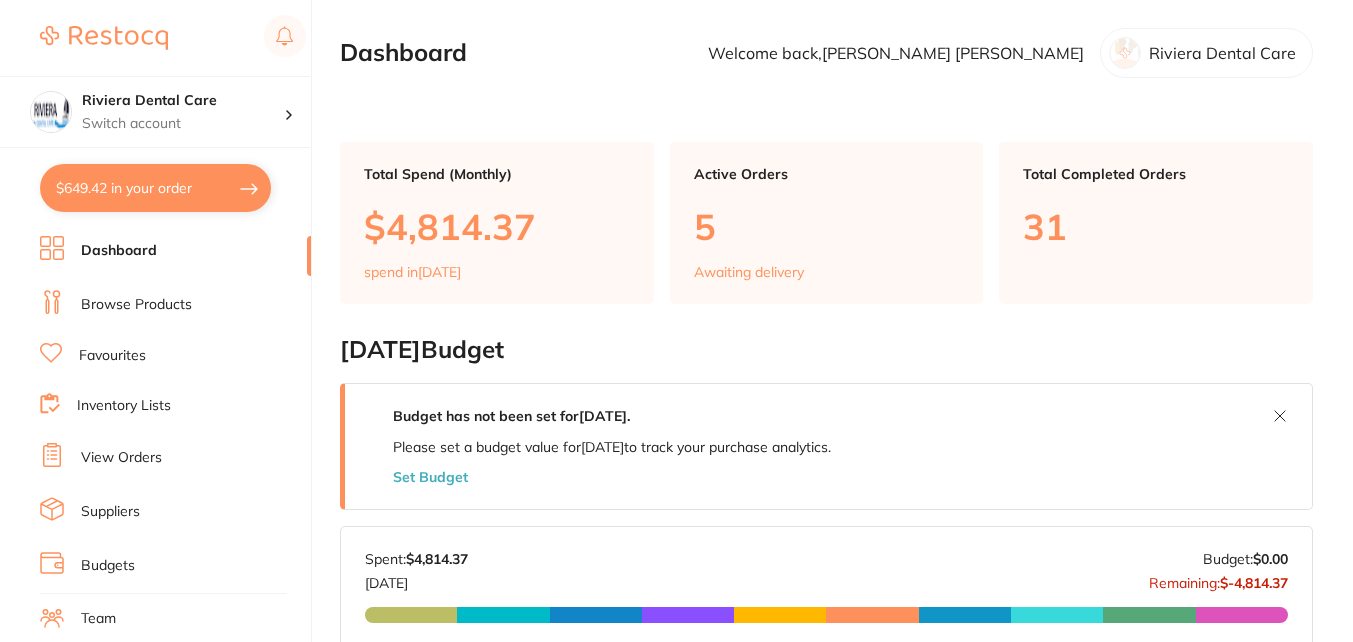 click on "Browse Products" at bounding box center (136, 305) 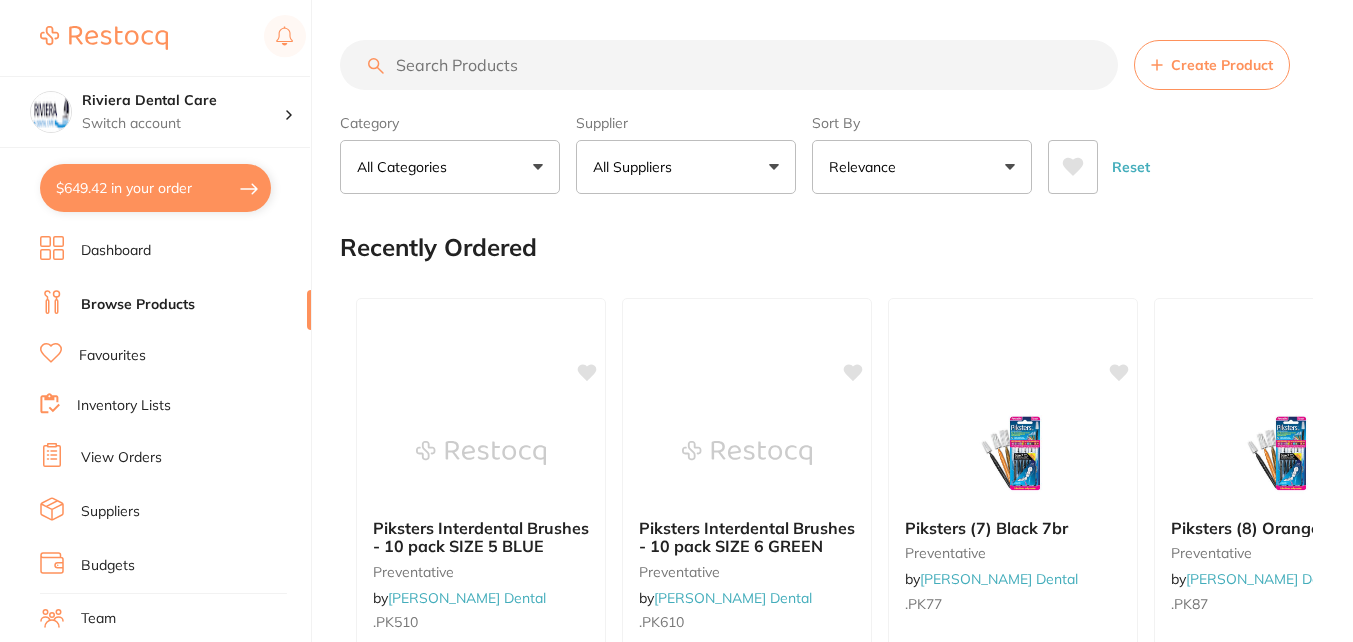 click at bounding box center [729, 65] 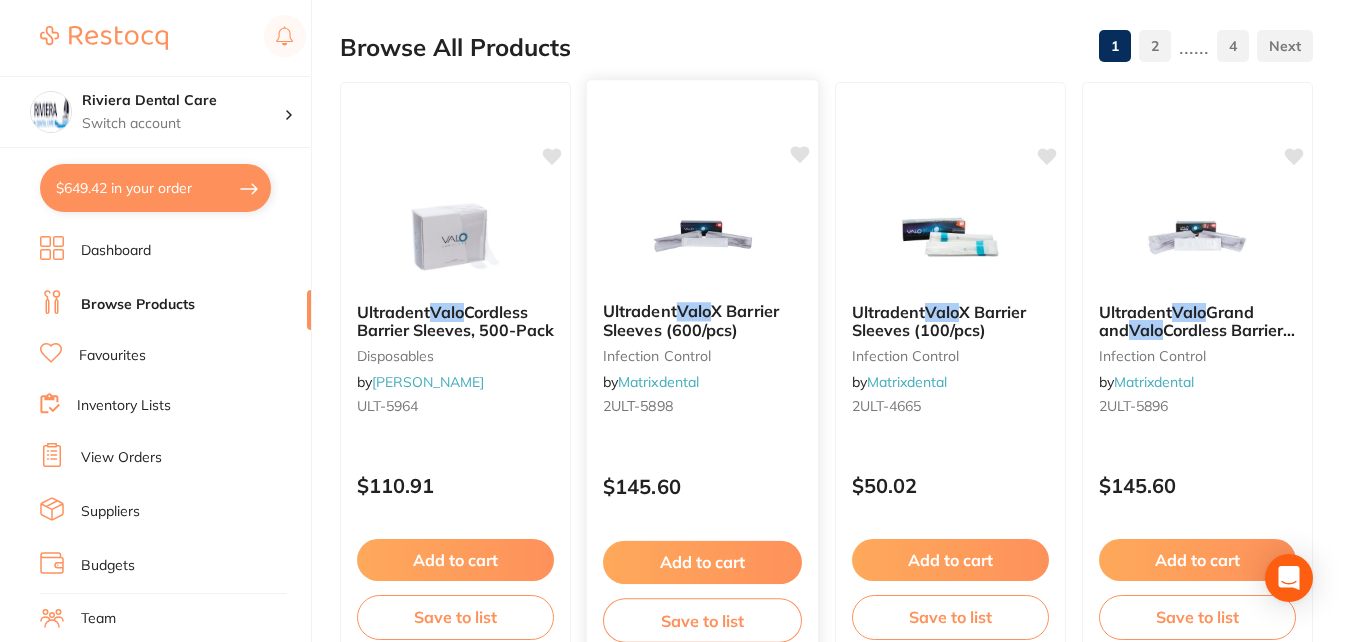 scroll, scrollTop: 0, scrollLeft: 0, axis: both 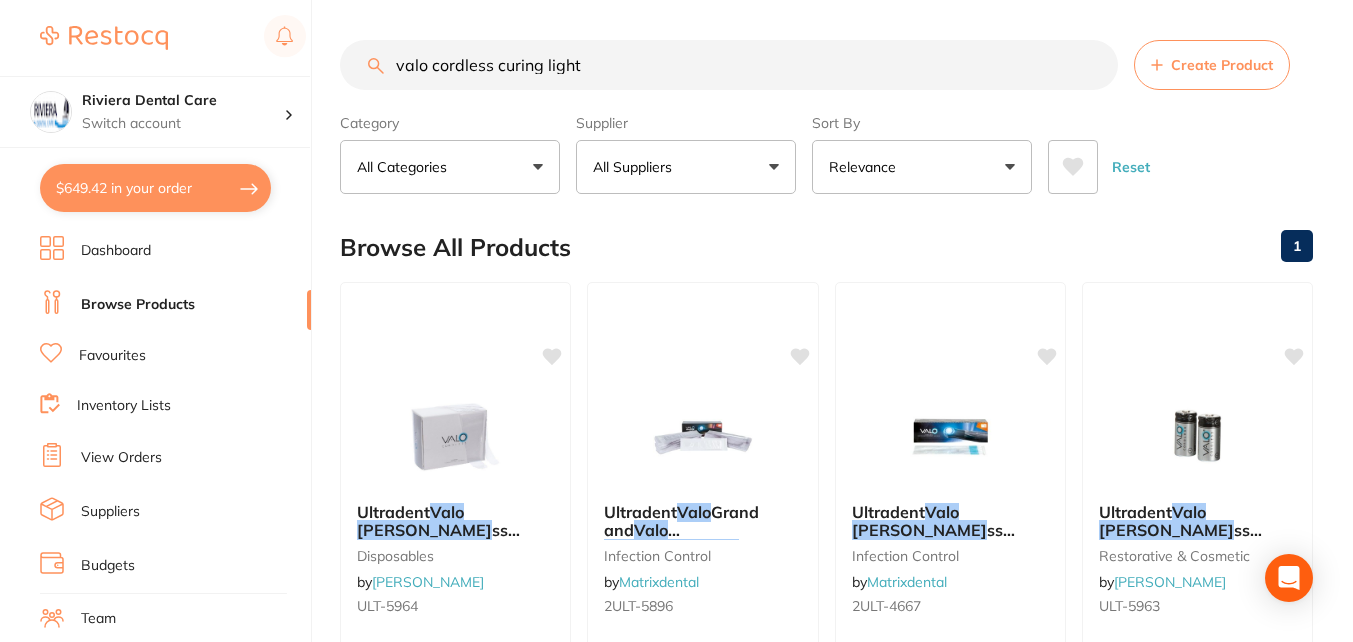 type on "valo cordless curing light" 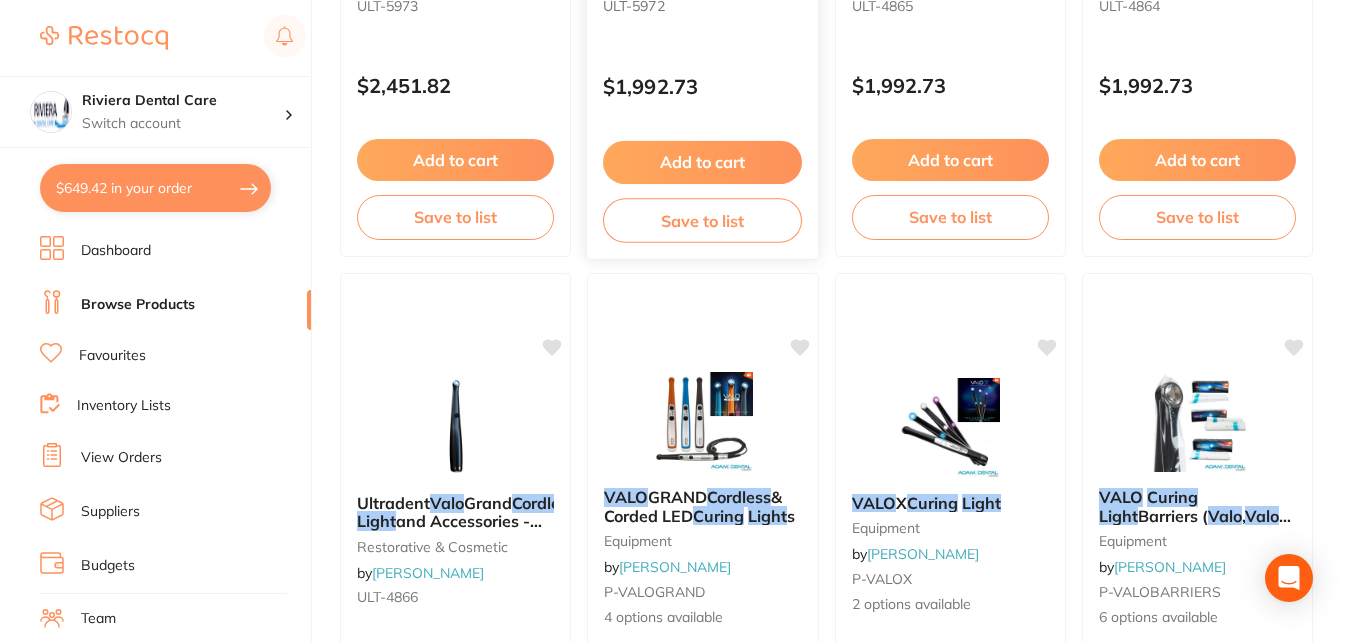 scroll, scrollTop: 900, scrollLeft: 0, axis: vertical 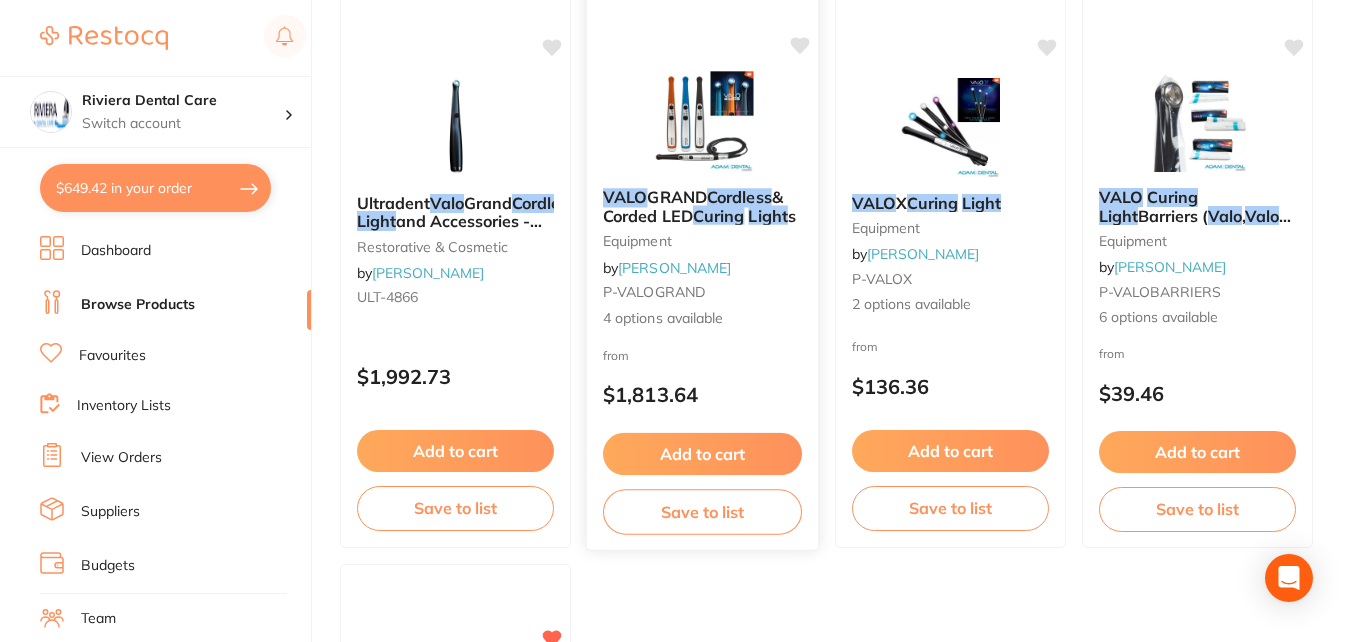 click on "Curing" at bounding box center [719, 215] 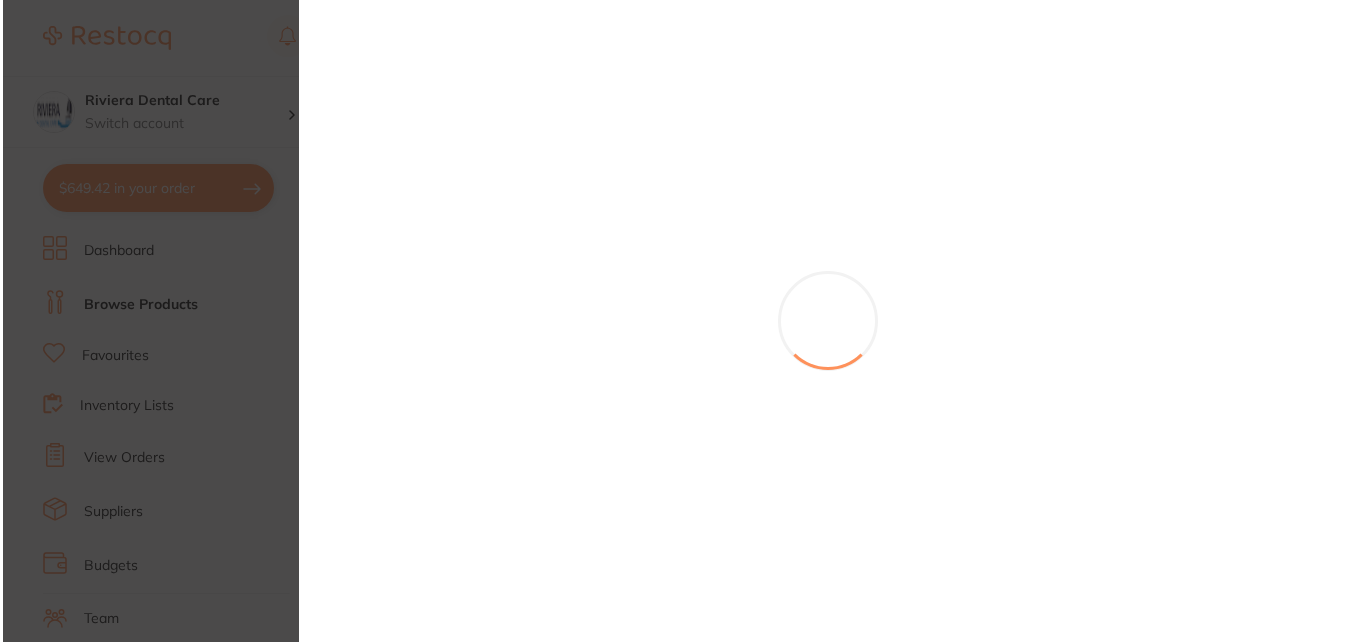scroll, scrollTop: 0, scrollLeft: 0, axis: both 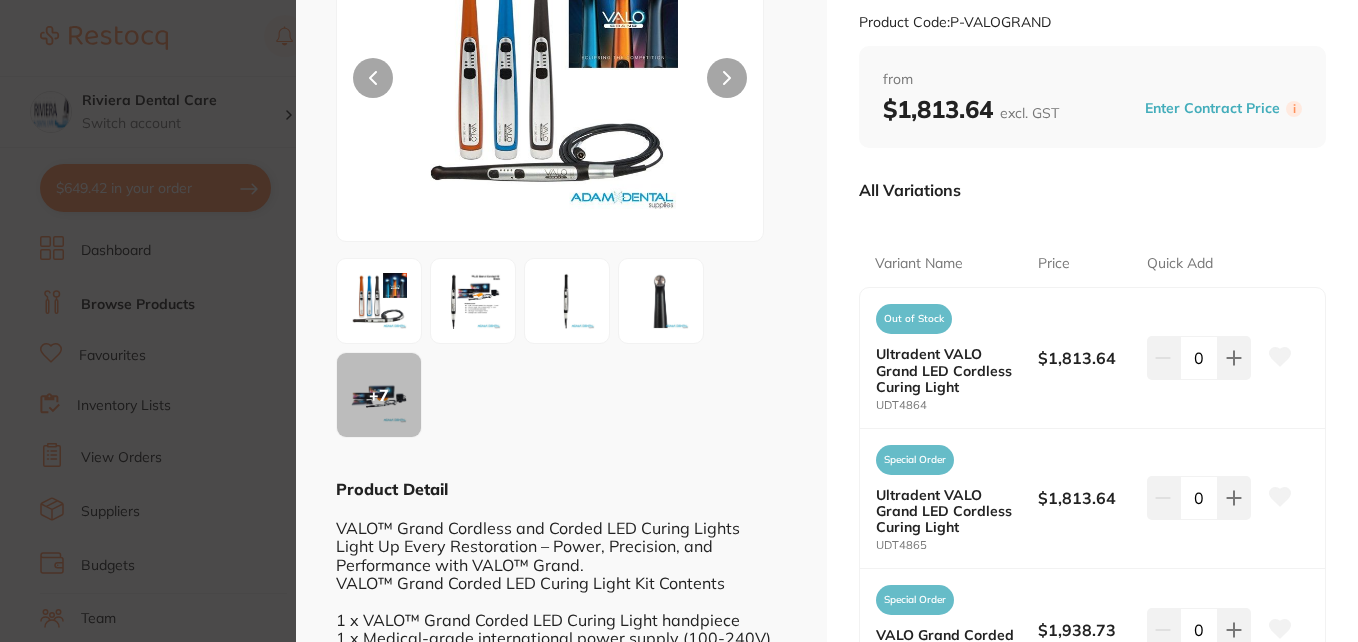click at bounding box center (379, 301) 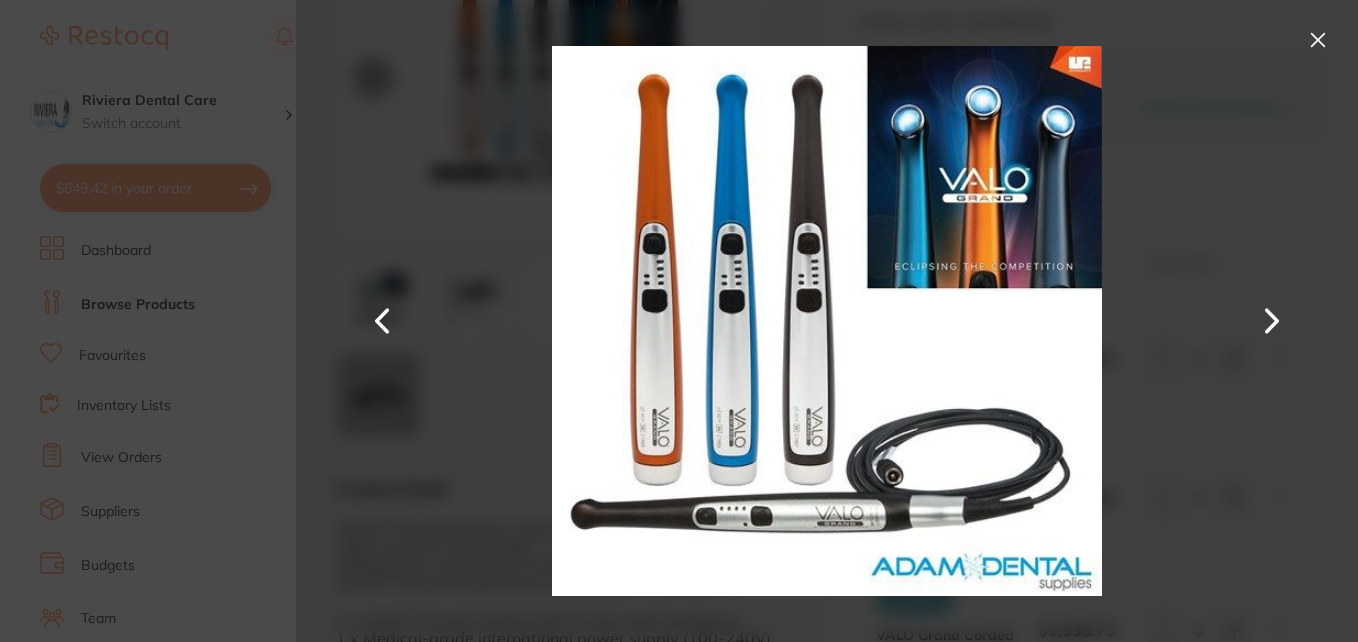 click at bounding box center [1318, 40] 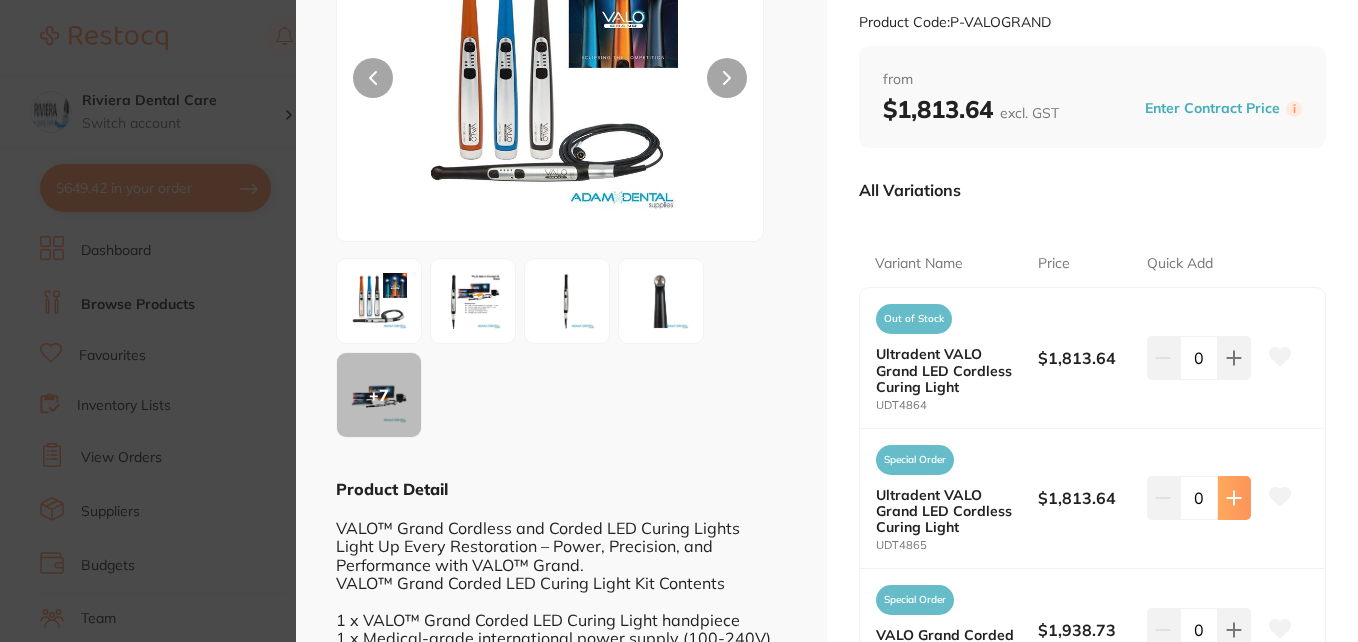 click at bounding box center [1234, 358] 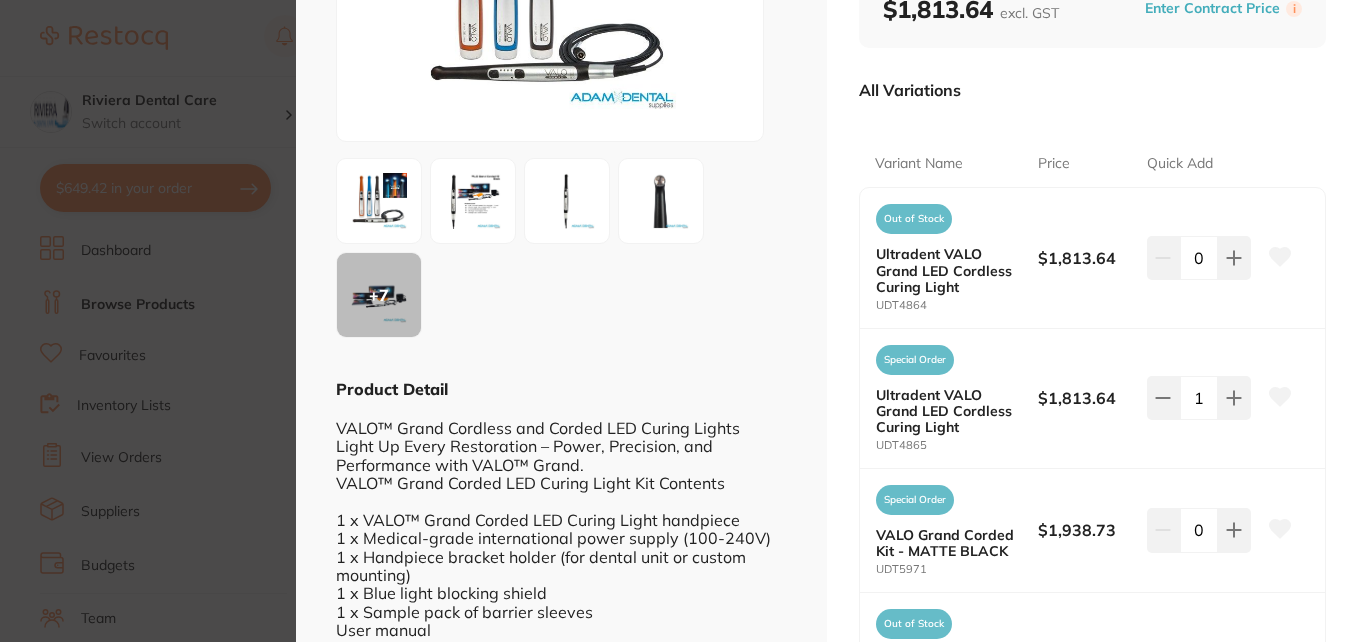 scroll, scrollTop: 400, scrollLeft: 0, axis: vertical 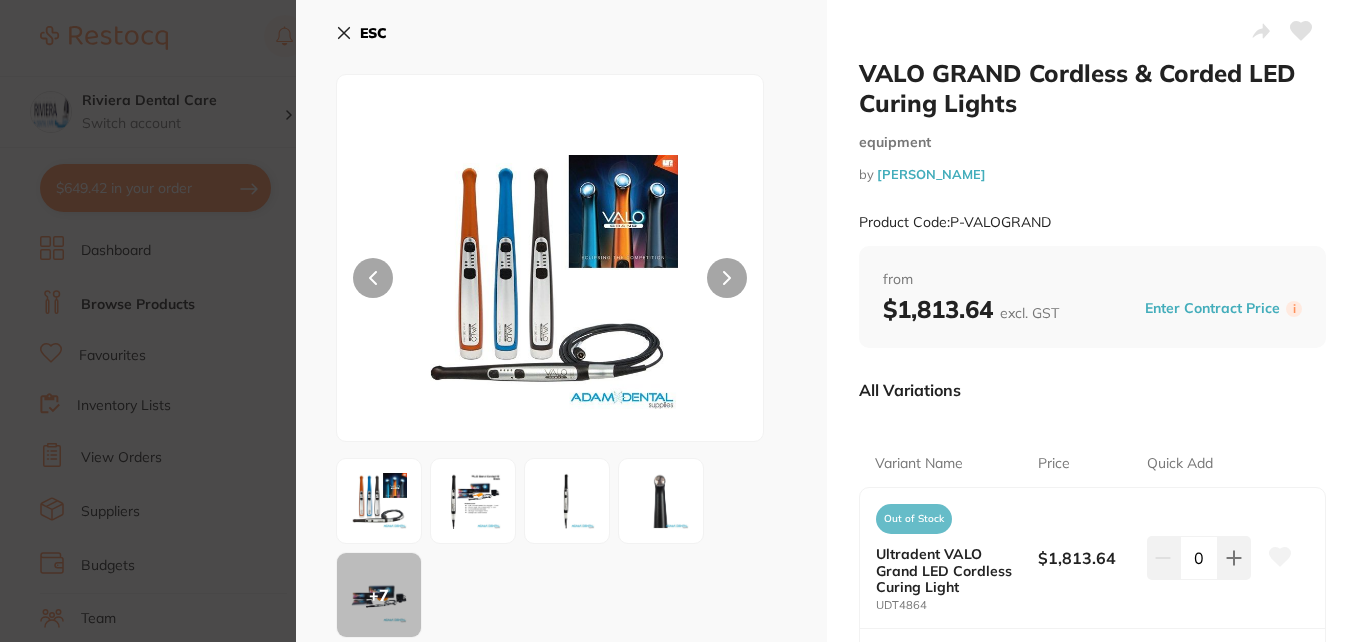 click 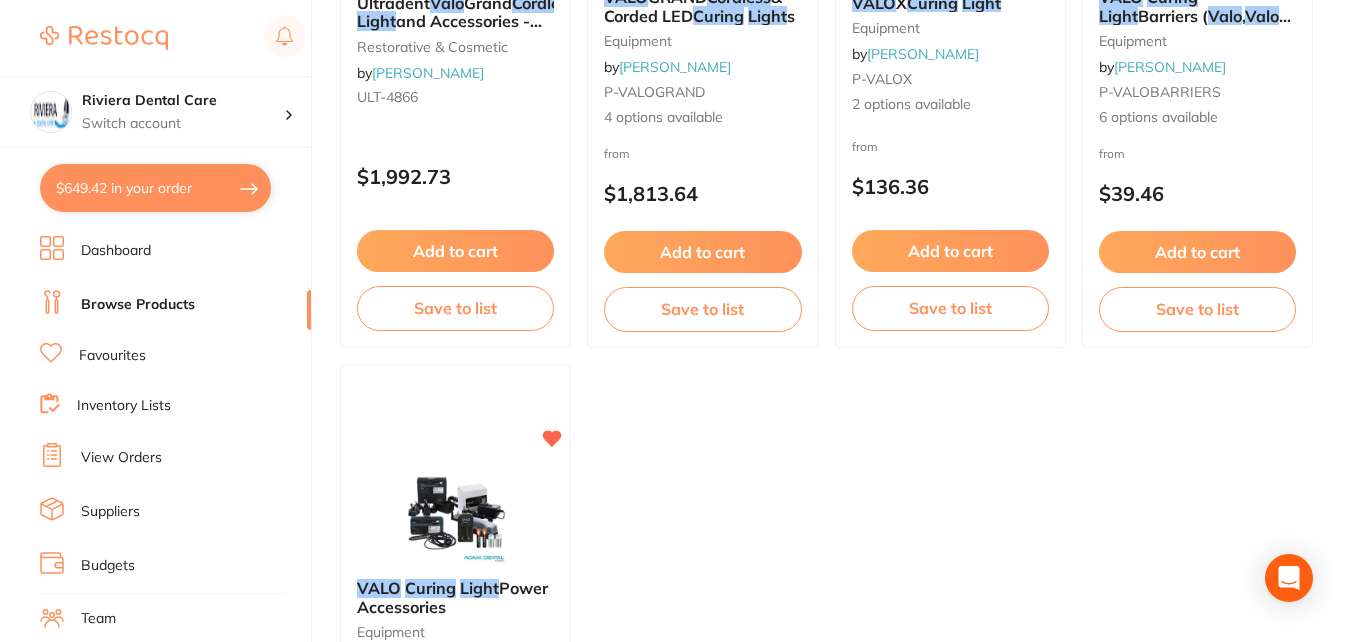 scroll, scrollTop: 900, scrollLeft: 0, axis: vertical 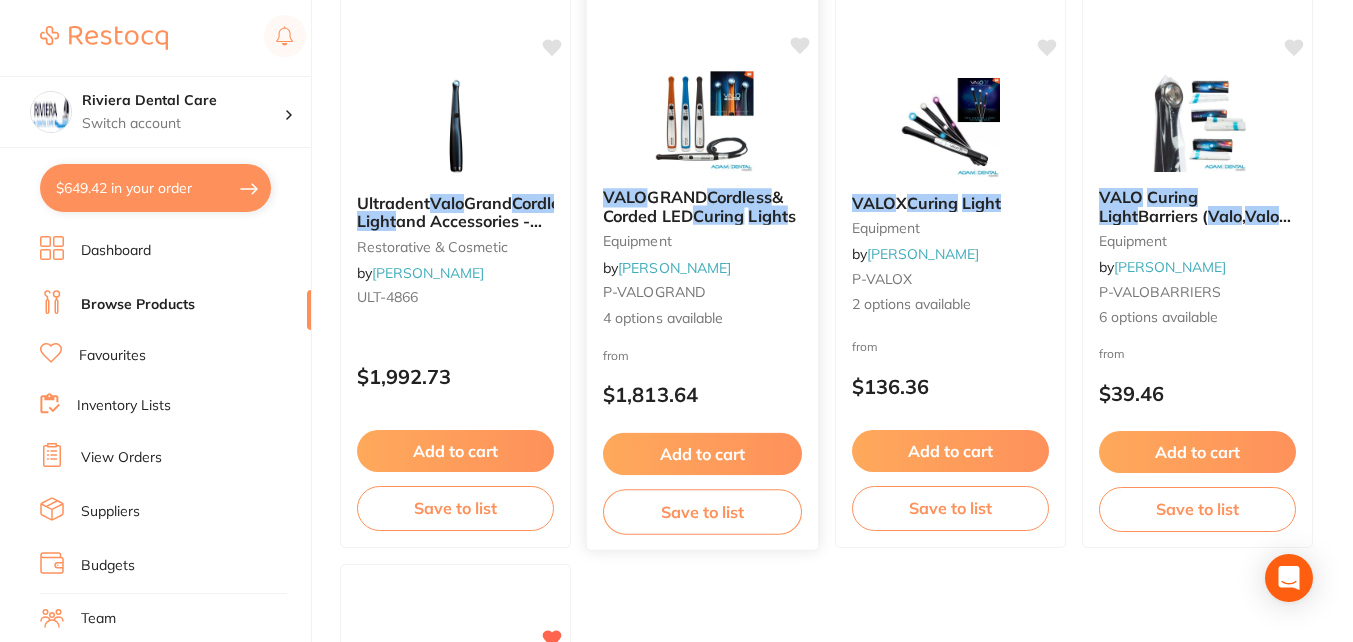 click on "Add to cart" at bounding box center [702, 454] 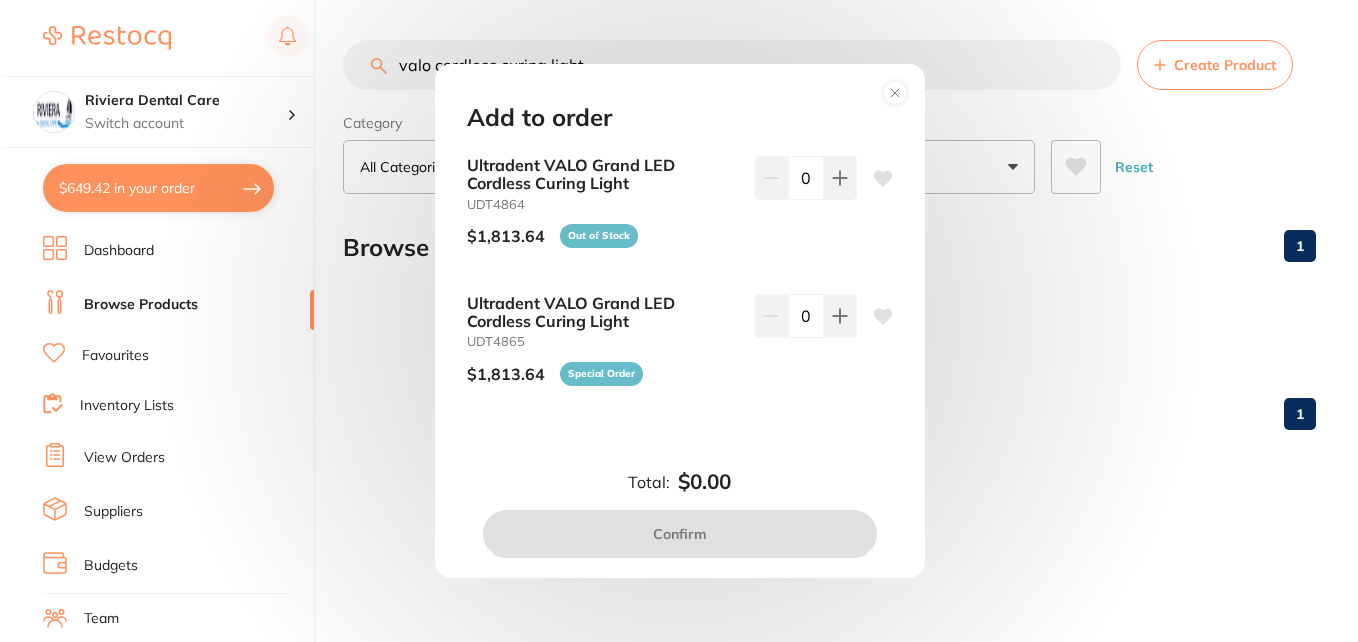 scroll, scrollTop: 0, scrollLeft: 0, axis: both 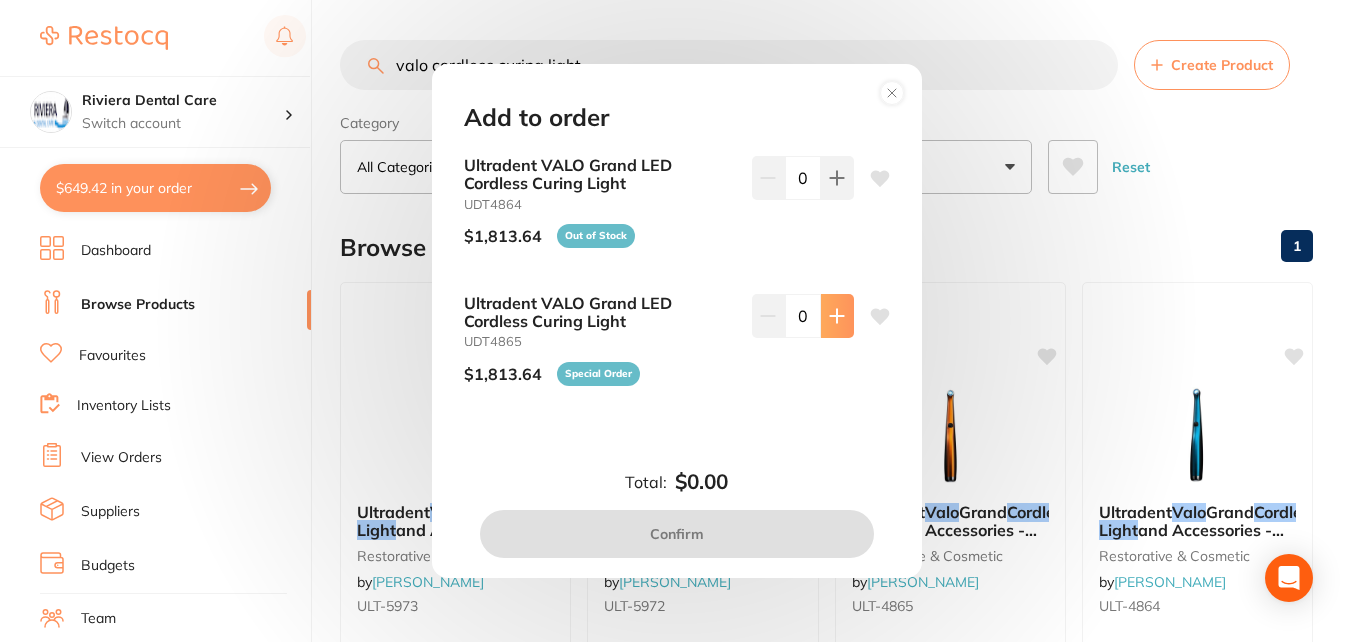 click 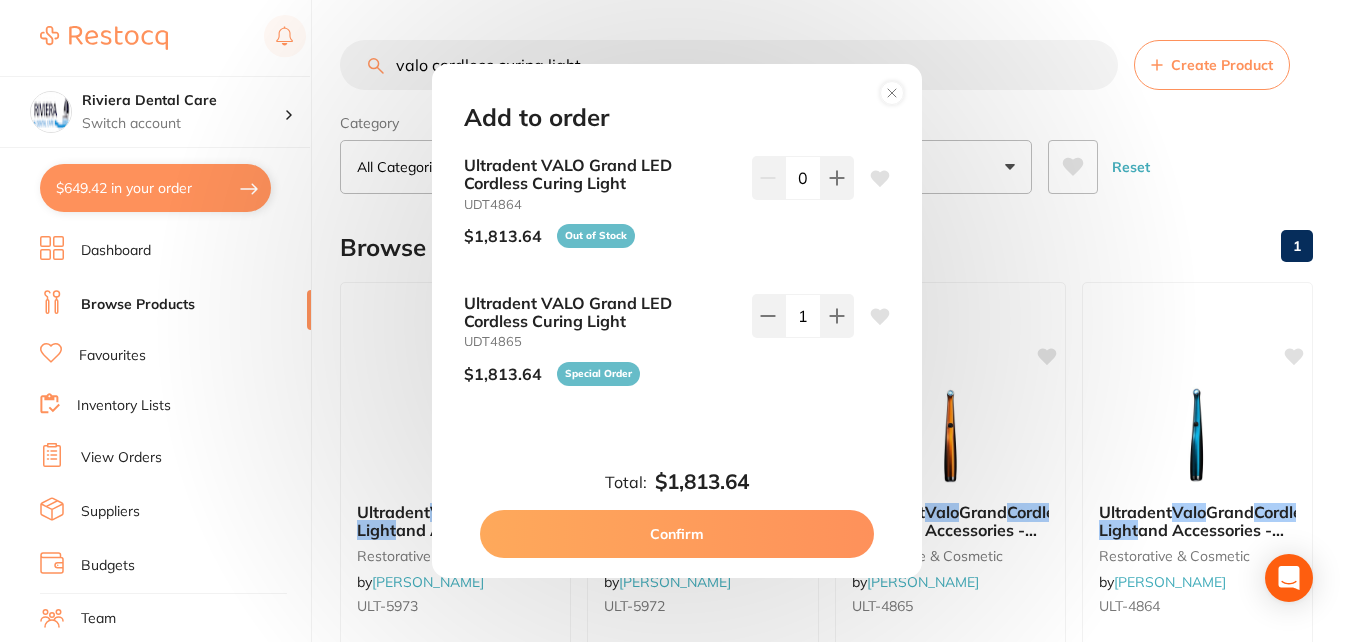 click on "Confirm" at bounding box center (677, 534) 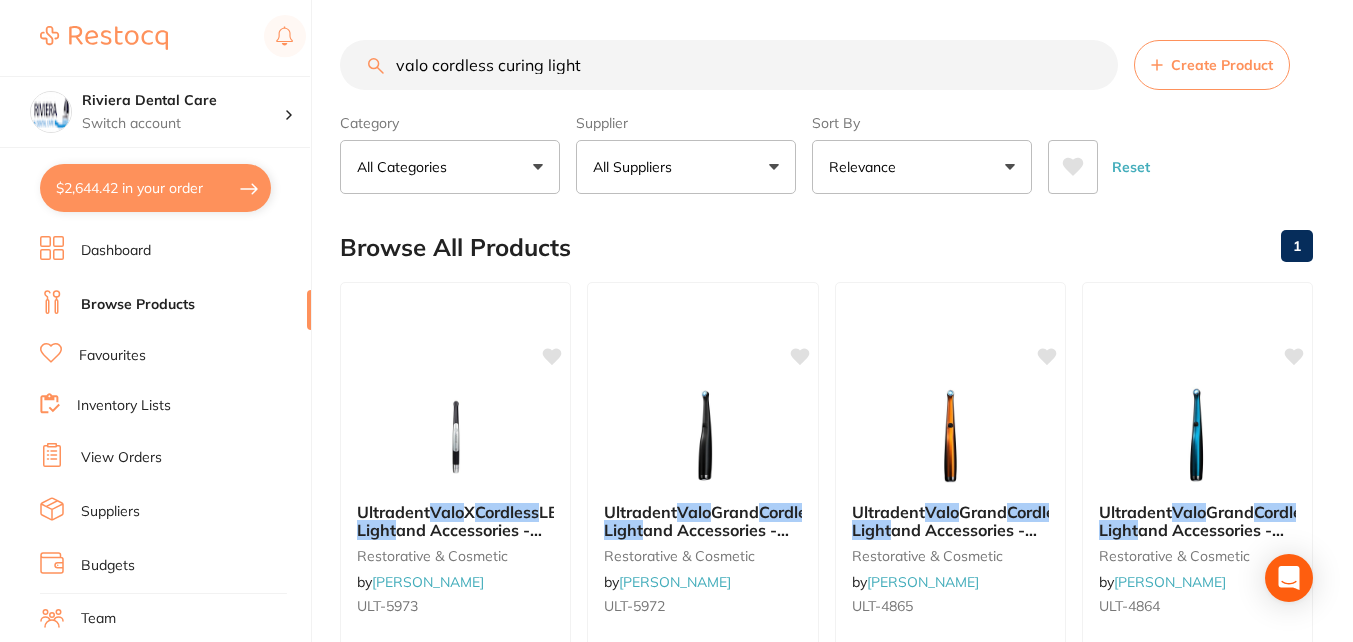 click on "$2,644.42   in your order" at bounding box center [155, 188] 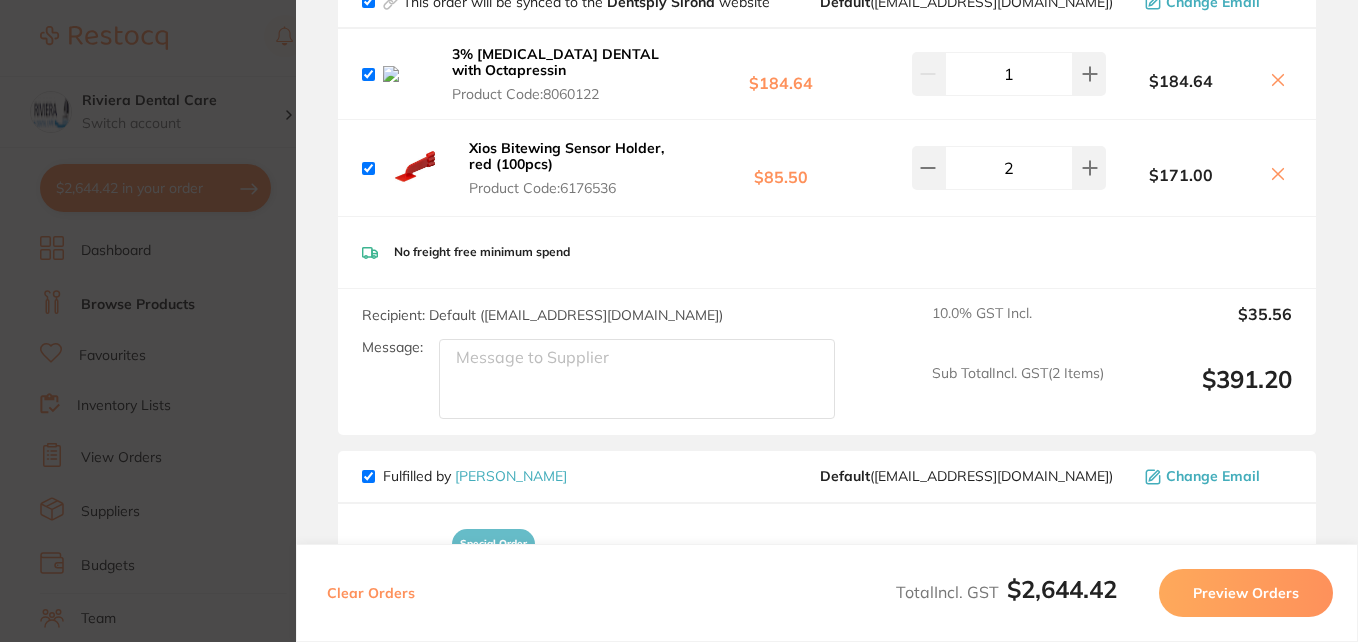 scroll, scrollTop: 800, scrollLeft: 0, axis: vertical 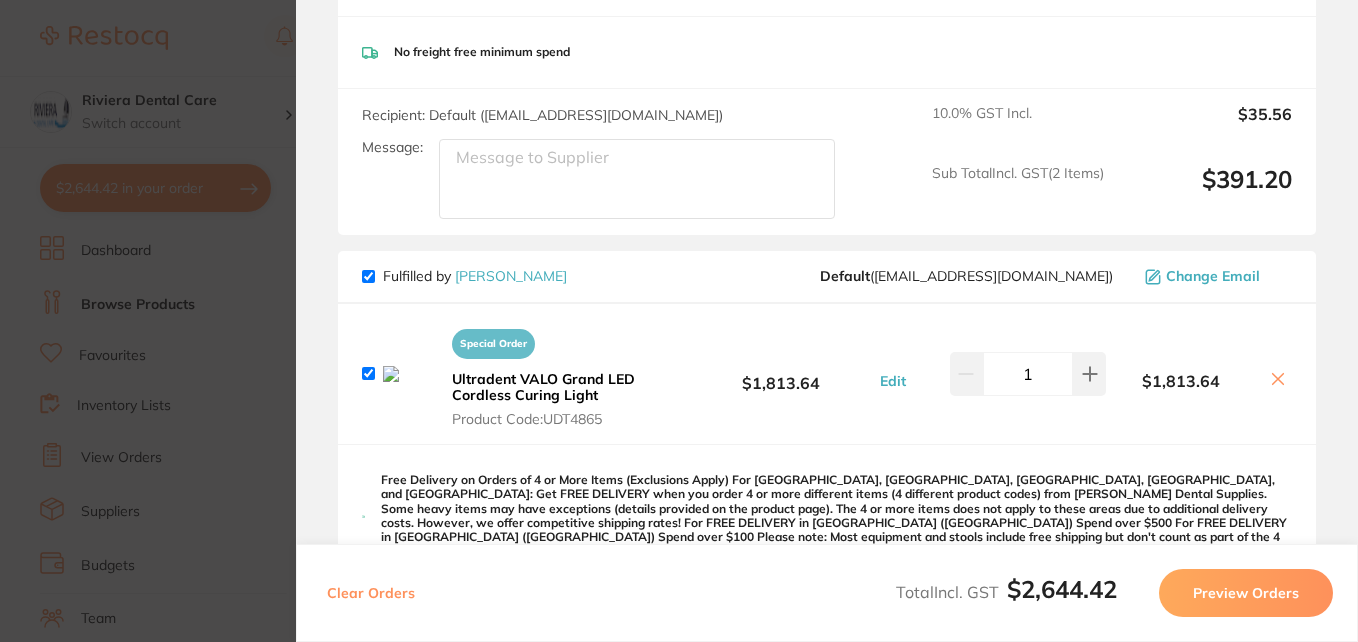click on "Edit" at bounding box center (893, 381) 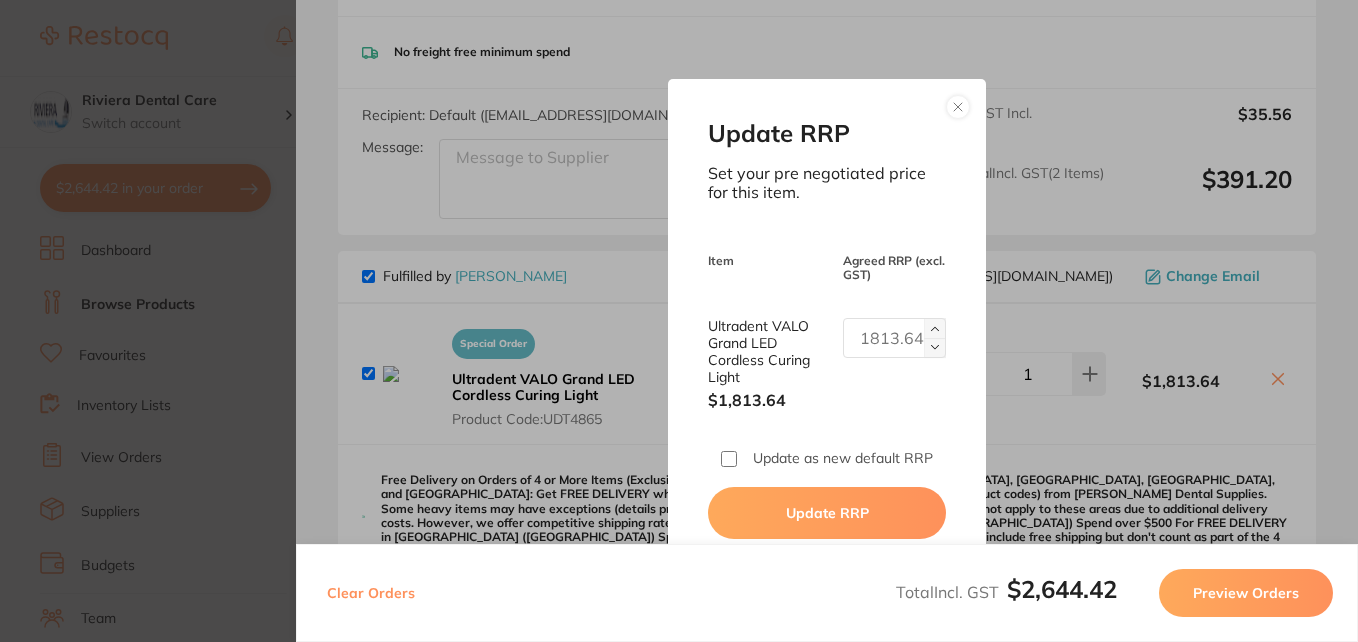 click at bounding box center (958, 107) 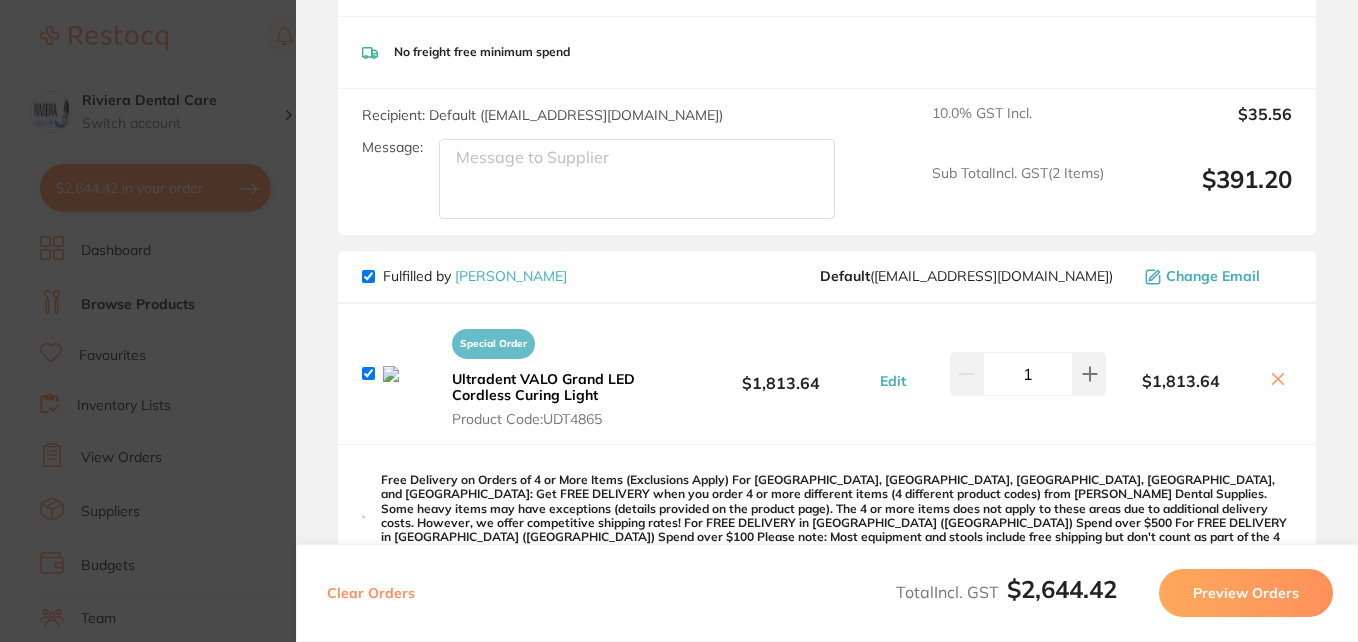 scroll, scrollTop: 1000, scrollLeft: 0, axis: vertical 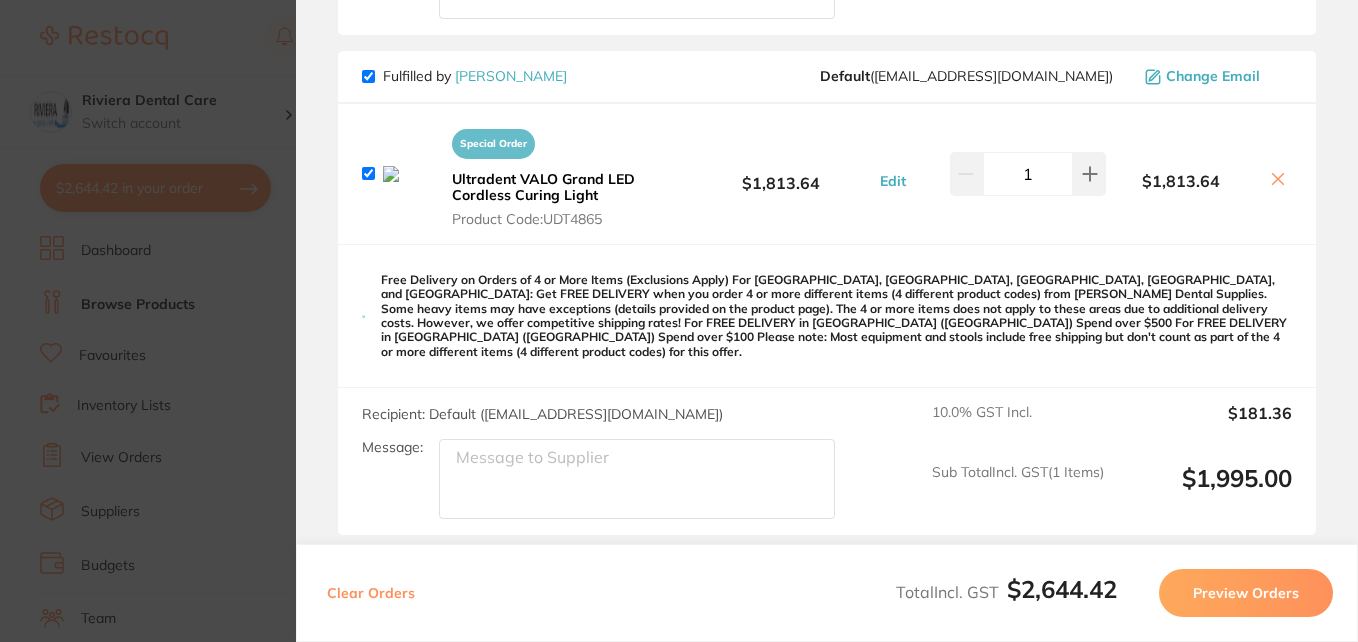 click on "Message:" at bounding box center (637, -495) 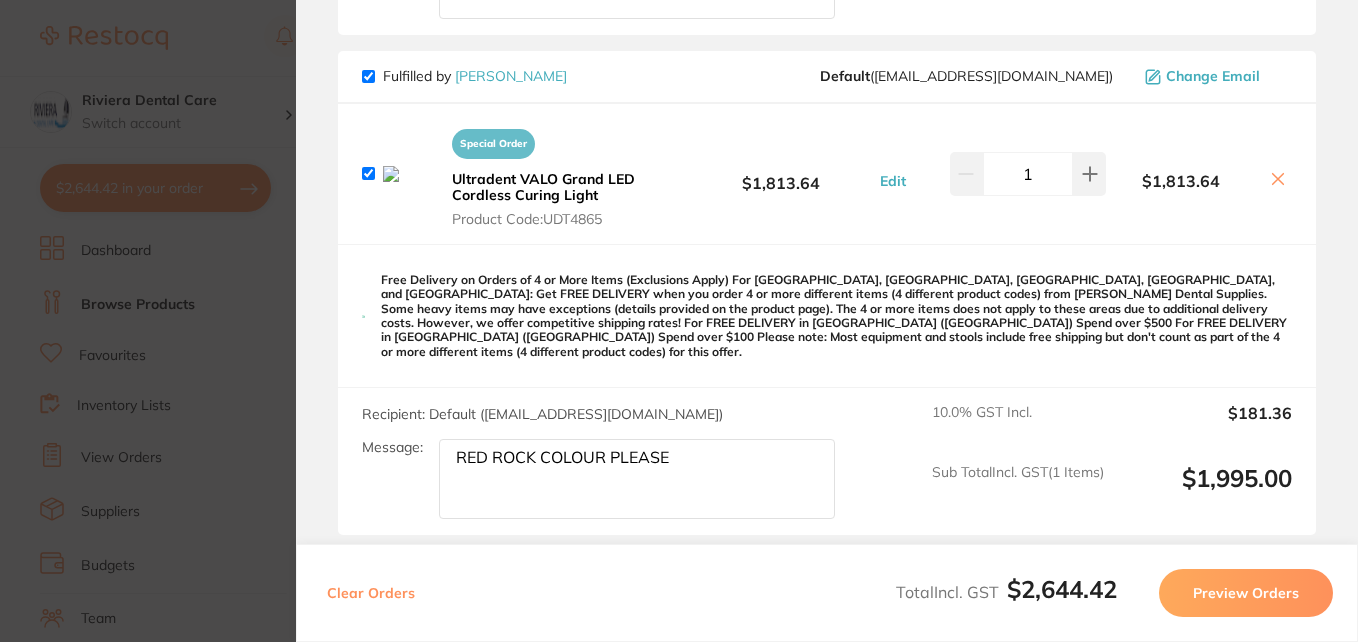 scroll, scrollTop: 900, scrollLeft: 0, axis: vertical 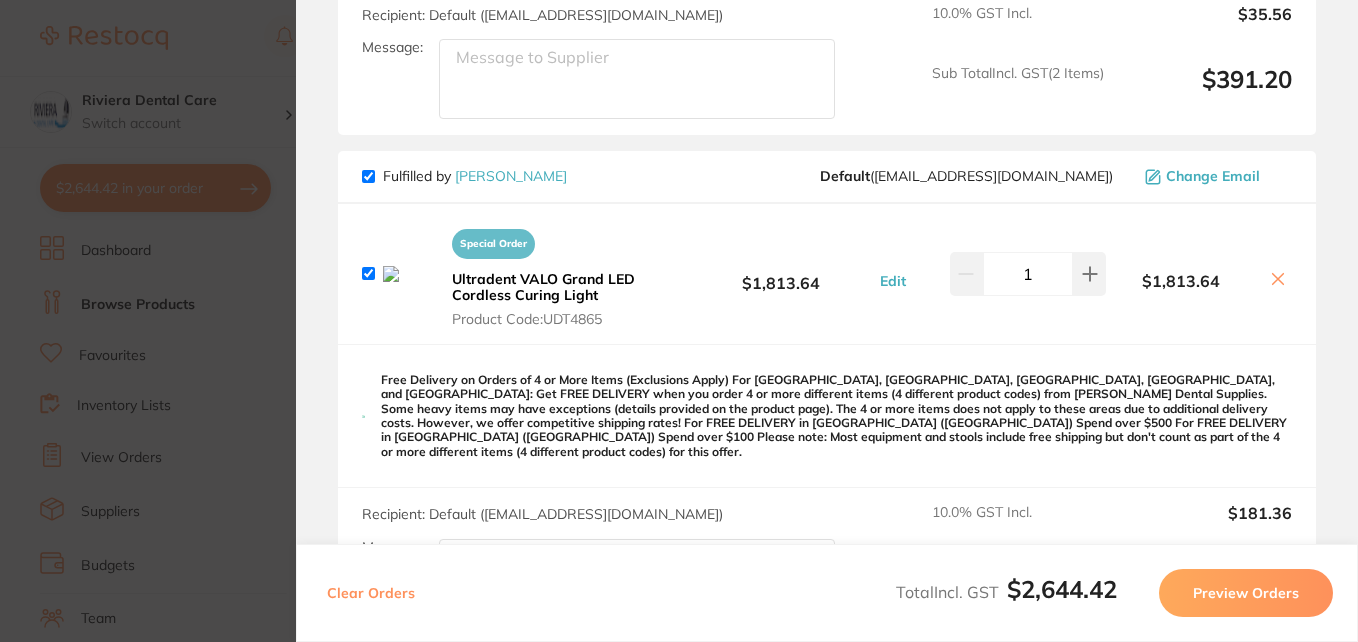 type on "RED ROCK COLOUR PLEASE" 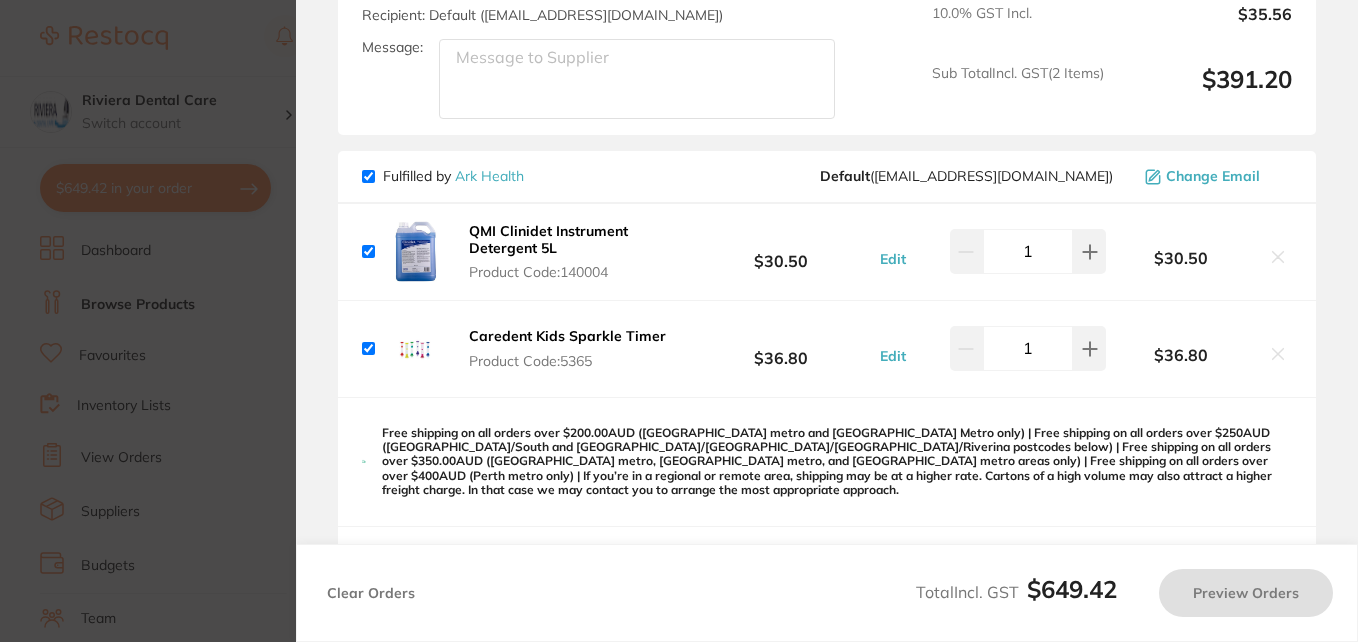 checkbox on "true" 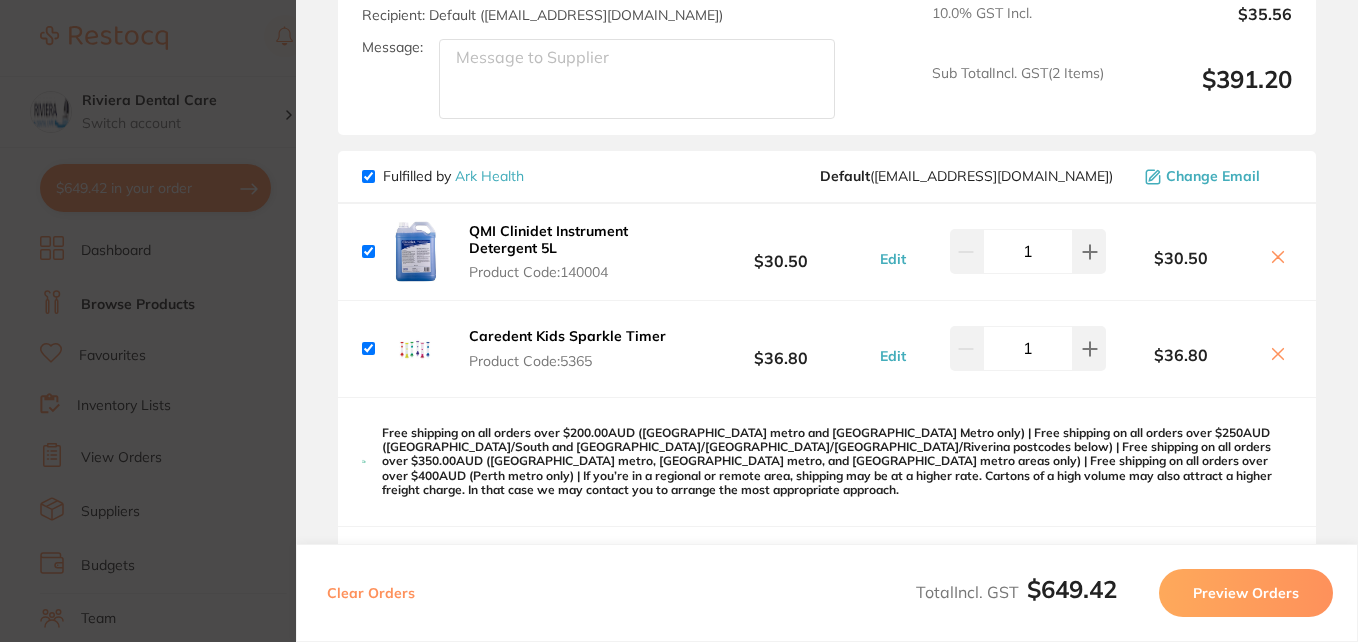 click on "Update RRP Set your pre negotiated price for this item. Item Agreed RRP (excl. GST) --   Update as new default RRP Update RRP Review Orders Your orders are being processed and we will notify you once we have placed the orders. You may close this window Back to Preview Orders [DATE] 12:22 [PERSON_NAME] # 84857 Dentsply Sirona # 84865 Ark Health # 85982 Healthware [GEOGRAPHIC_DATA] [PERSON_NAME] # 83577 Deliver To [PERSON_NAME] ( Riviera Dental Care ) [STREET_ADDRESS] (03) 5152 4636 [EMAIL_ADDRESS][DOMAIN_NAME] Select All Price Quantity Total Fulfilled by   [PERSON_NAME] Default ( [DOMAIN_NAME][EMAIL_ADDRESS][DOMAIN_NAME] ) Change Email   [PERSON_NAME] Endoflex K Files - 25mm - Size 15, 6-Pack   Product Code:  HS-5701745     $10.09 Edit     5         $50.45   [PERSON_NAME] Endoflex K Files - 25mm - Size 15, 6-Pack   Product Code:  HS-5701745     $10.09 Edit     5         Free delivery for orders above $150 Recipient: Default ( [DOMAIN_NAME][EMAIL_ADDRESS][DOMAIN_NAME] ) Message: 10.0 % GST Incl. $5.05 ( 1" at bounding box center (679, 321) 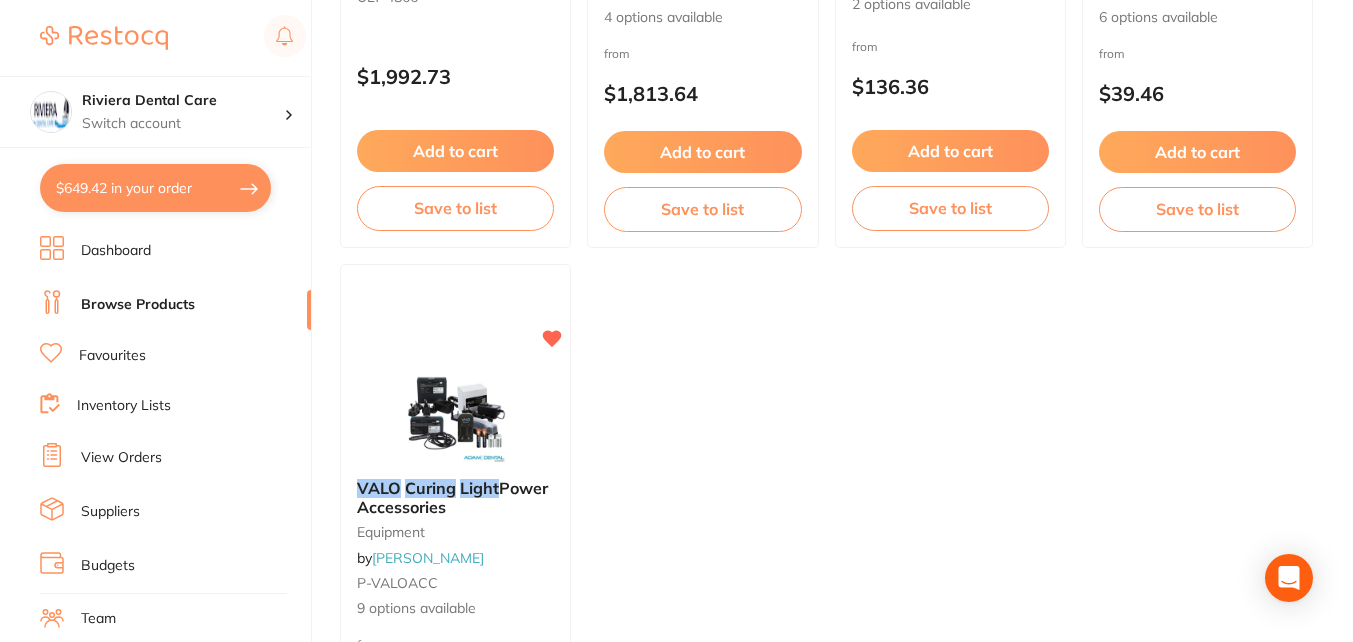 scroll, scrollTop: 800, scrollLeft: 0, axis: vertical 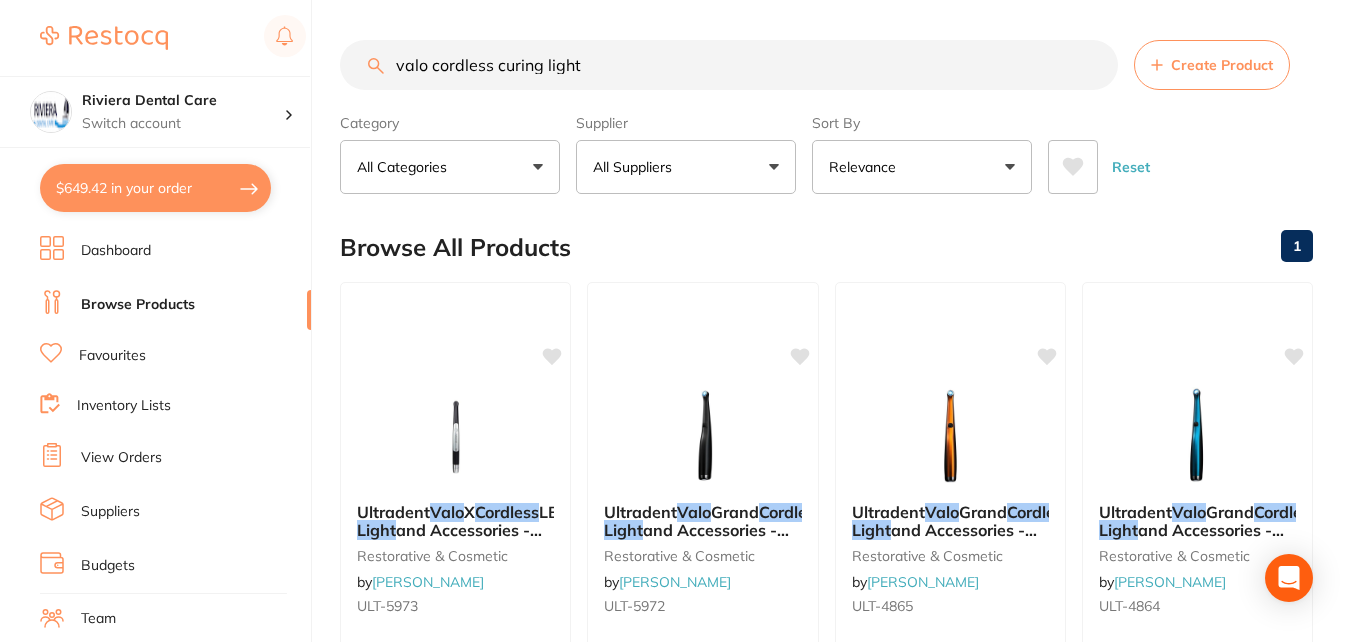 drag, startPoint x: 593, startPoint y: 72, endPoint x: 293, endPoint y: 74, distance: 300.00665 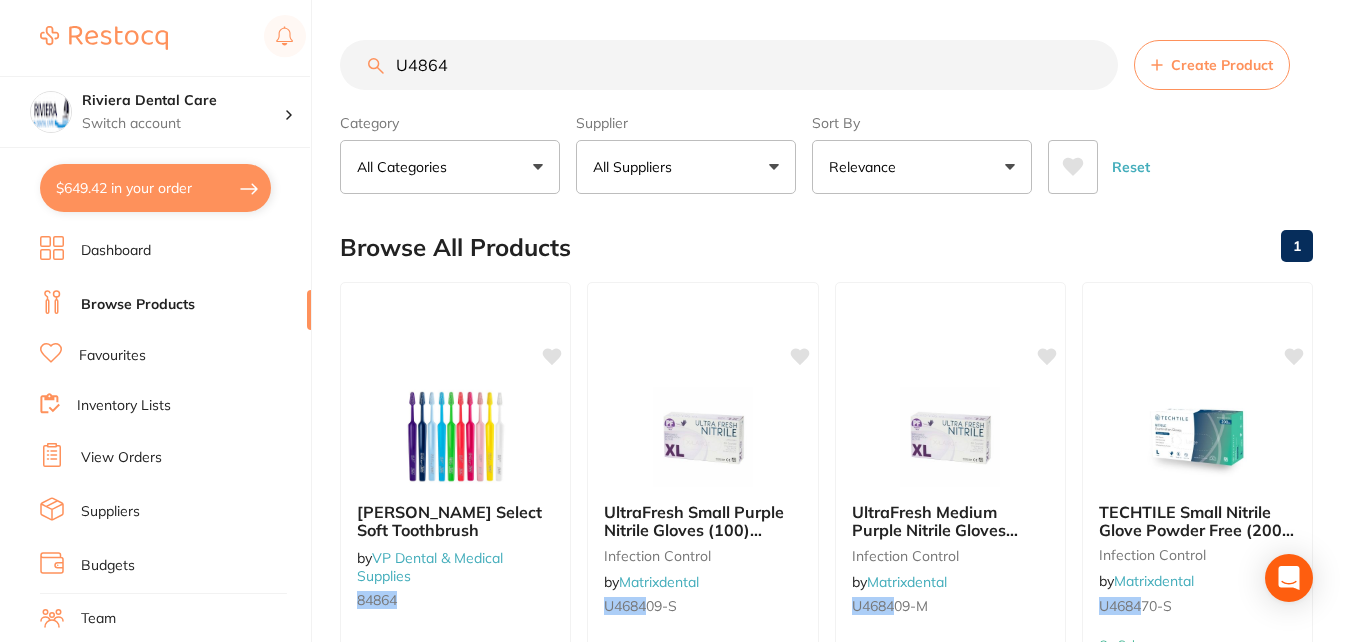 click on "All Suppliers" at bounding box center (686, 167) 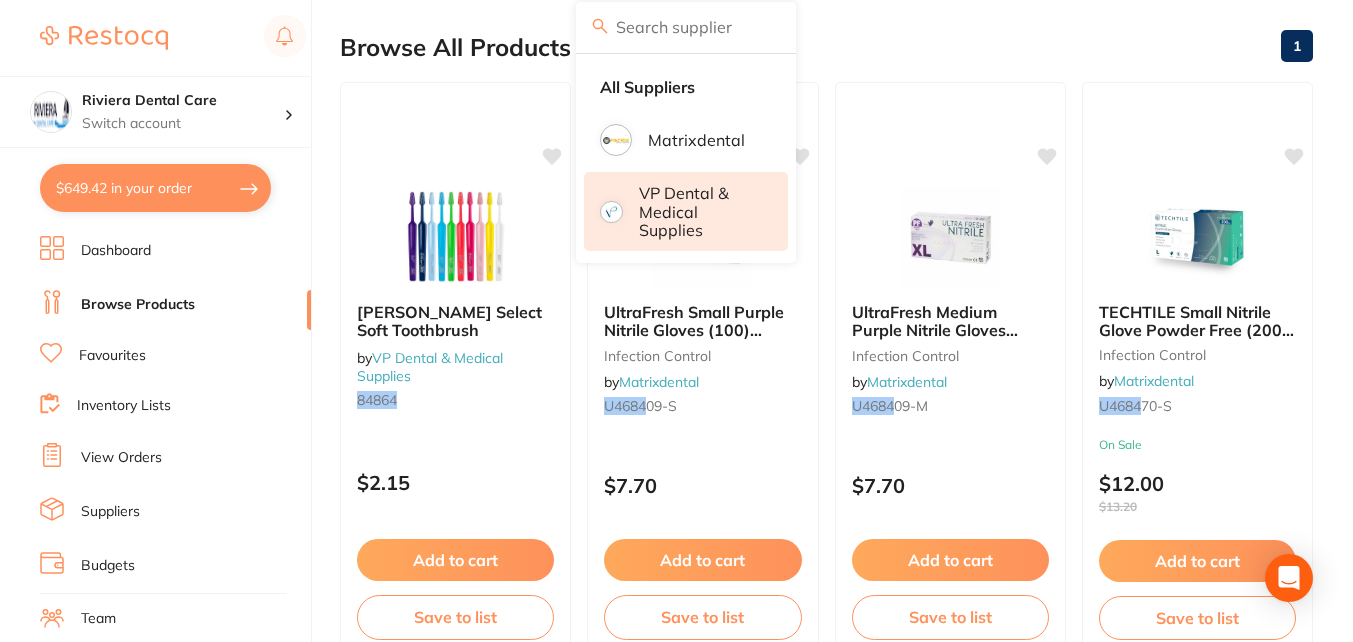 scroll, scrollTop: 0, scrollLeft: 0, axis: both 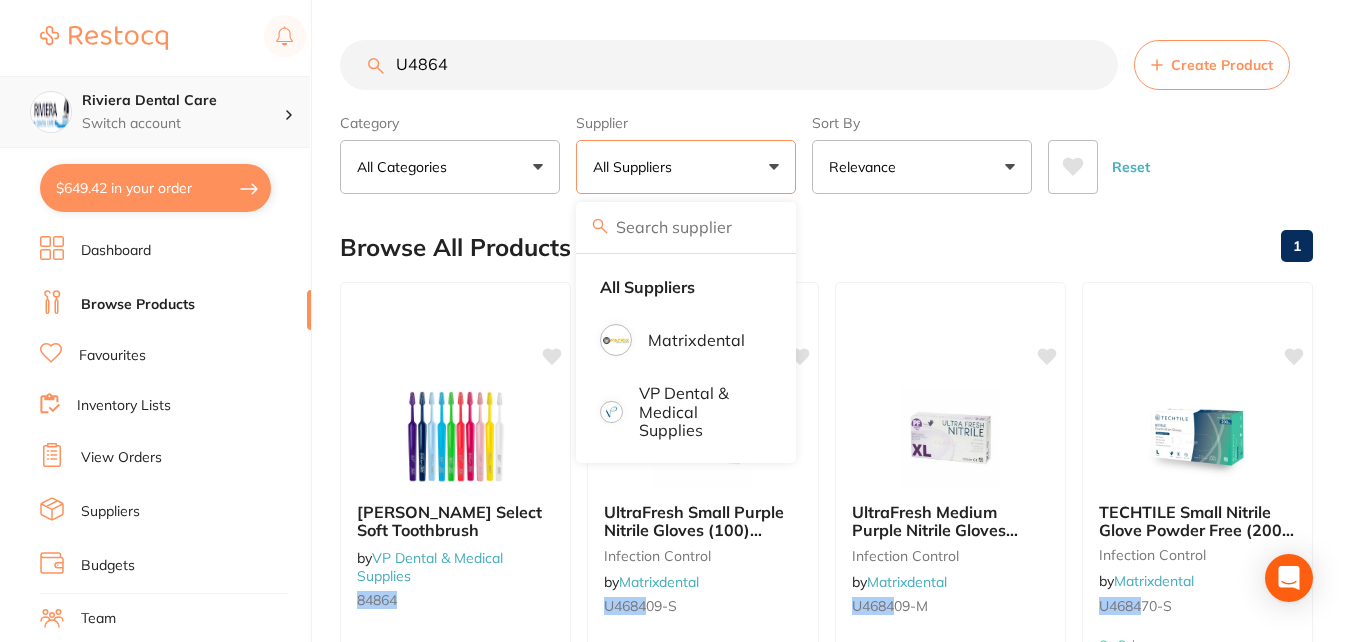 drag, startPoint x: 523, startPoint y: 47, endPoint x: 289, endPoint y: 78, distance: 236.0445 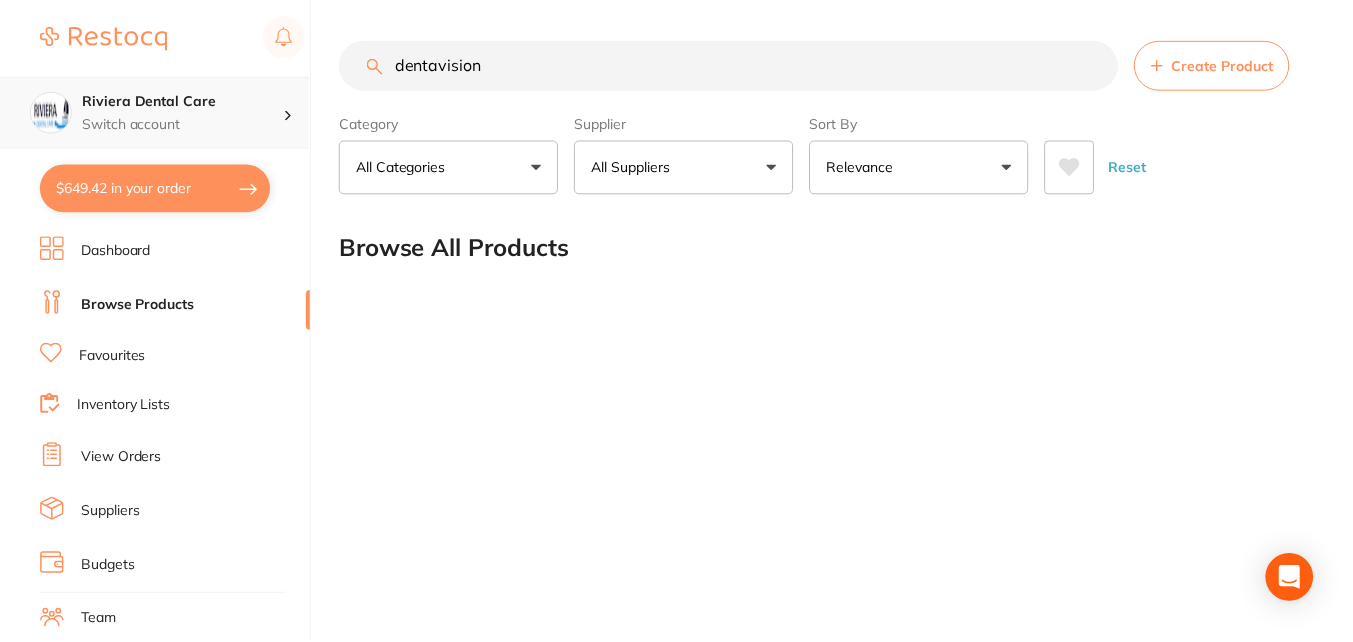 scroll, scrollTop: 1, scrollLeft: 0, axis: vertical 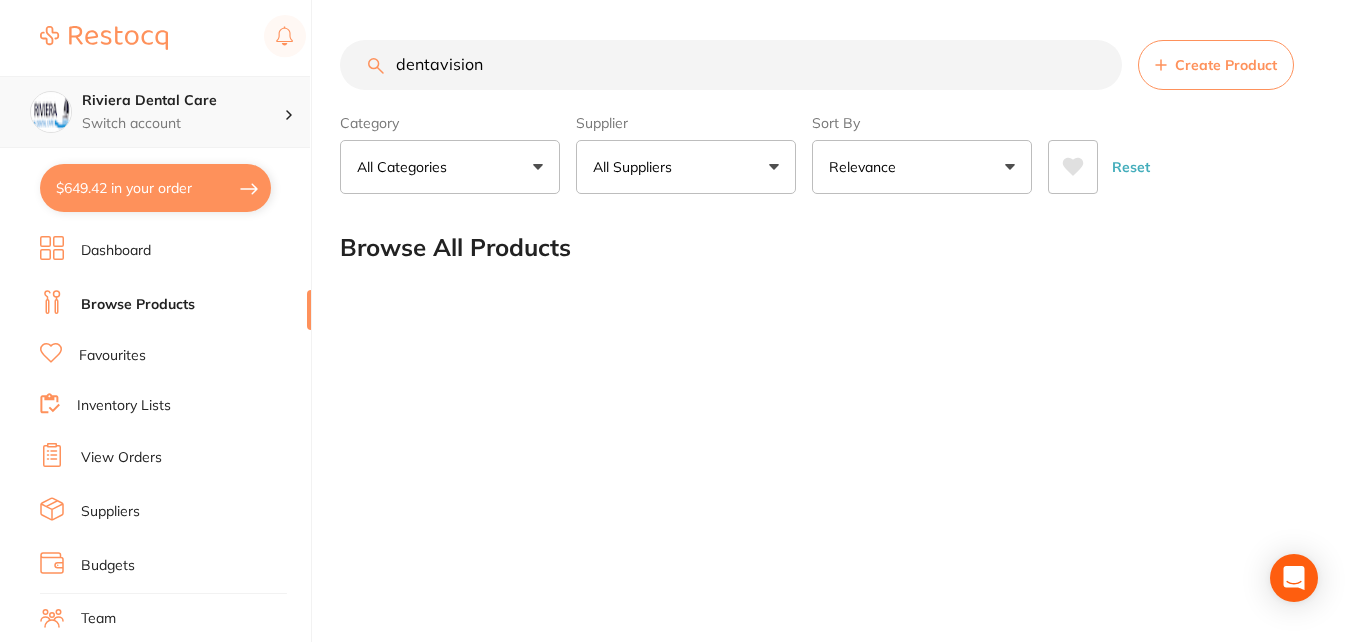 drag, startPoint x: 499, startPoint y: 62, endPoint x: 86, endPoint y: 81, distance: 413.43683 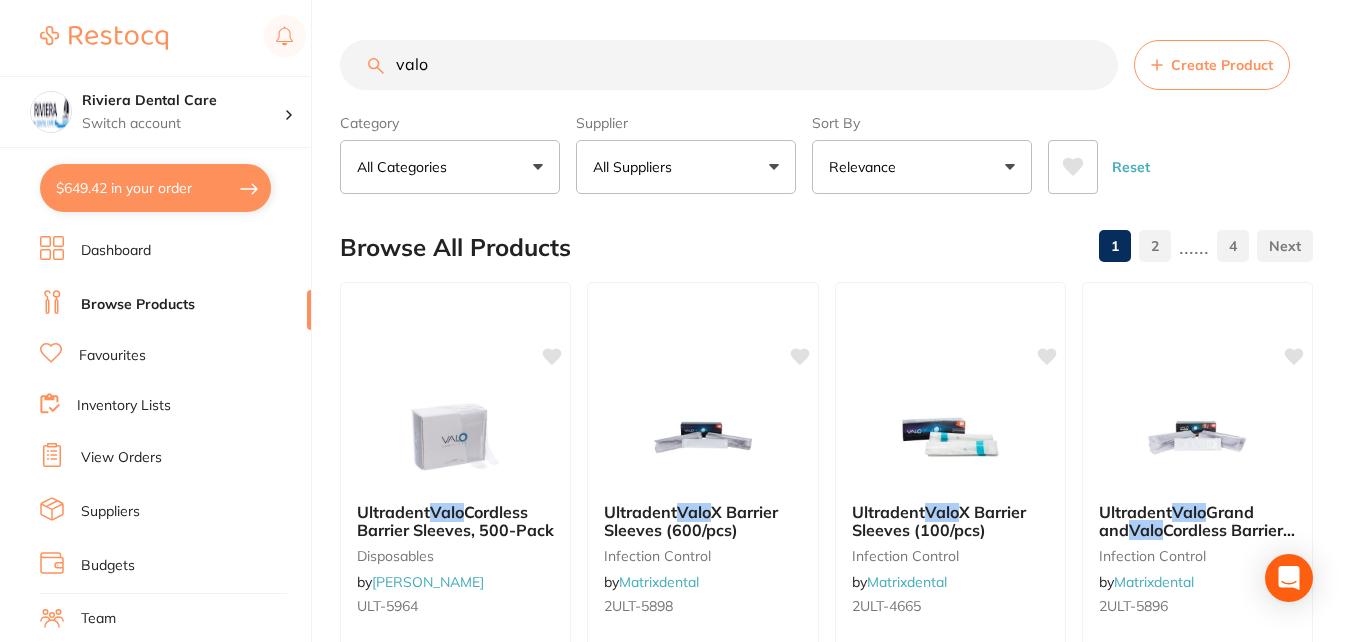 type on "valo" 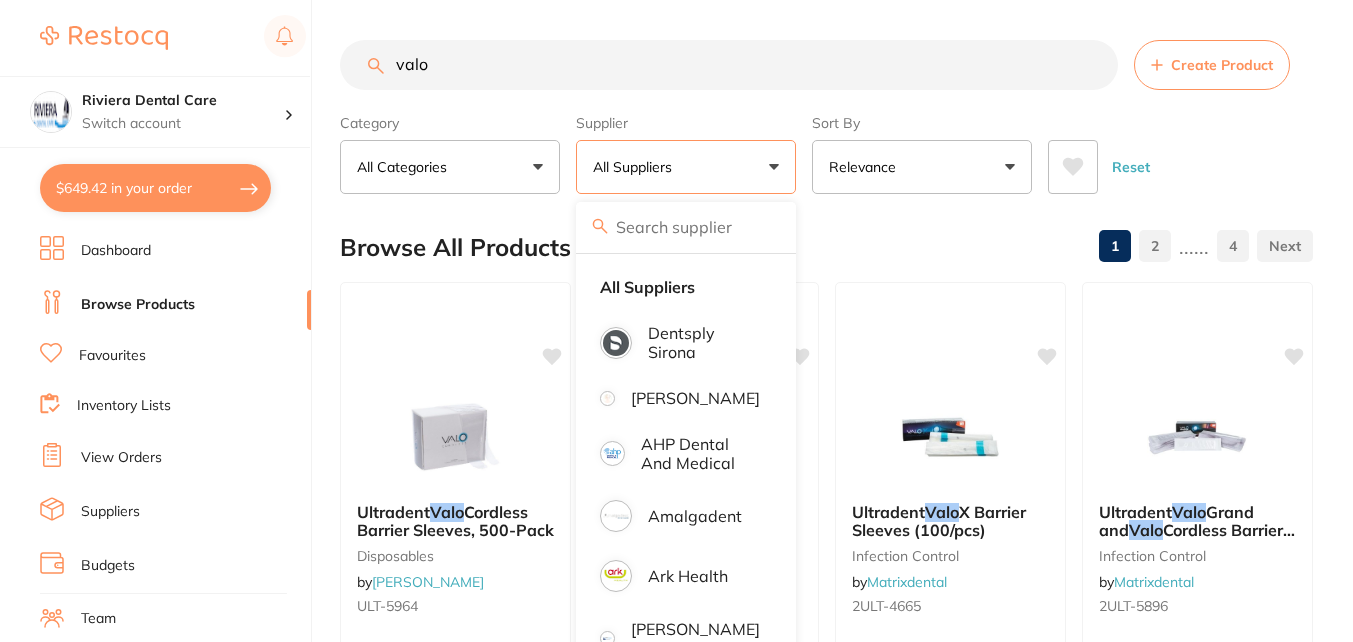 scroll, scrollTop: 0, scrollLeft: 0, axis: both 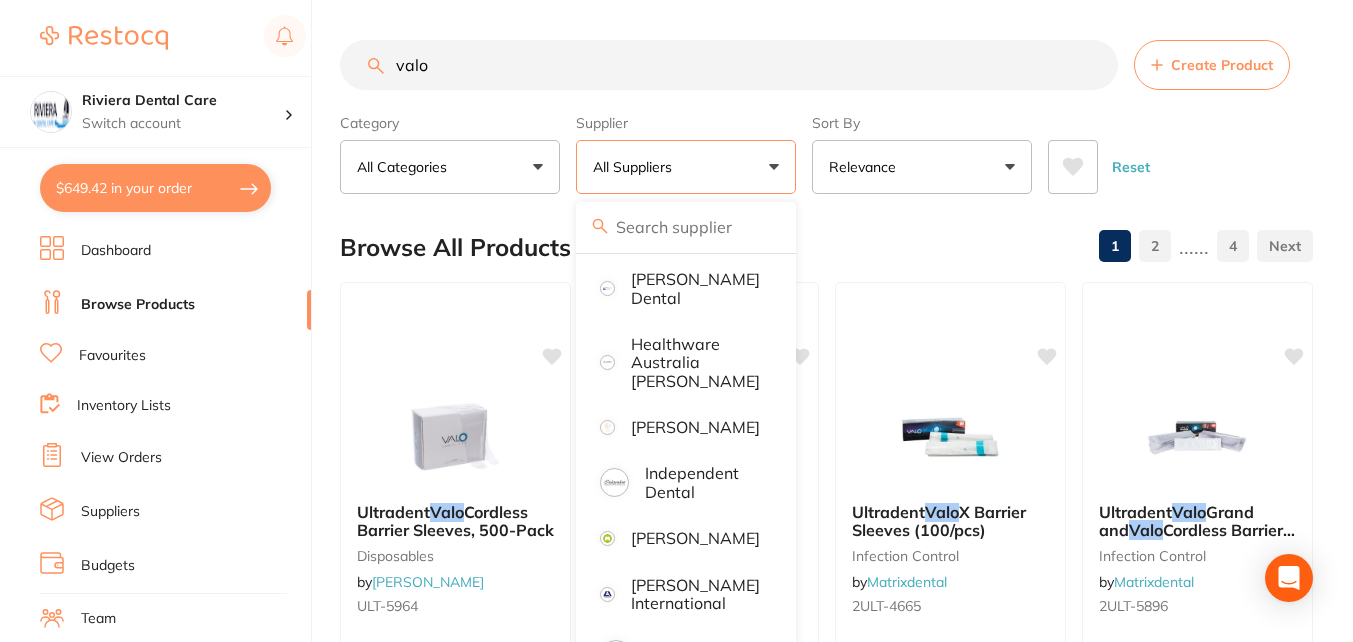 click on "Suppliers" at bounding box center (110, 512) 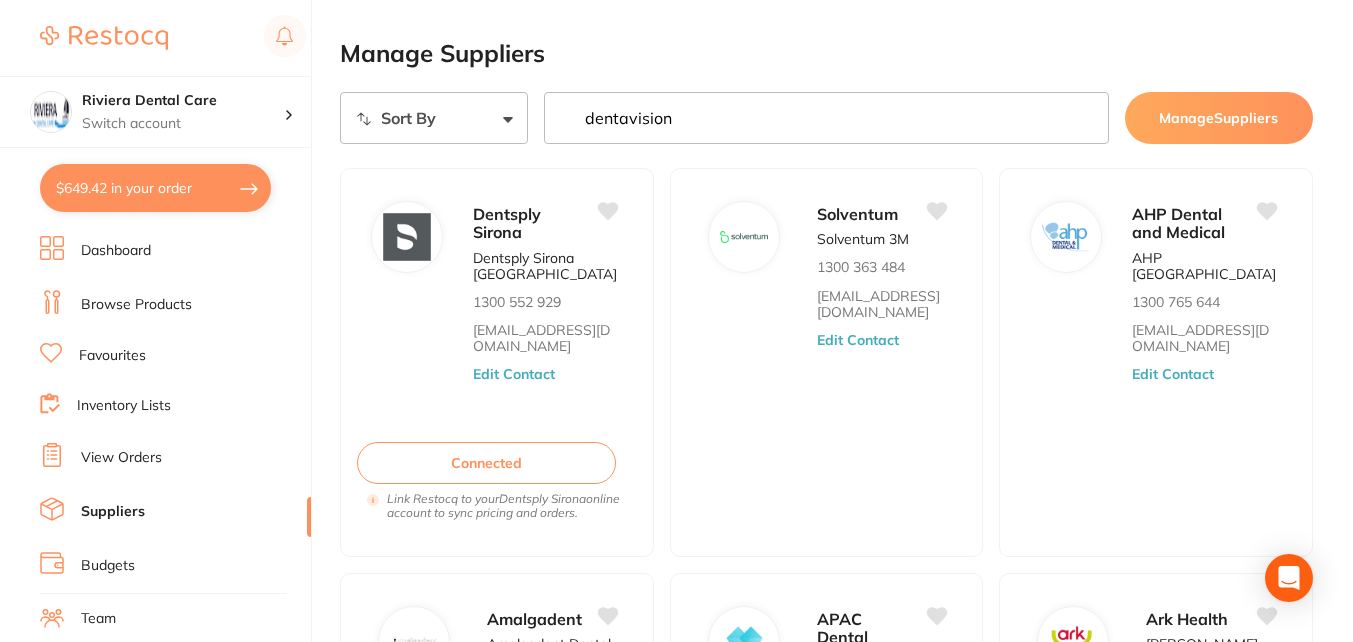 type on "dentavision" 